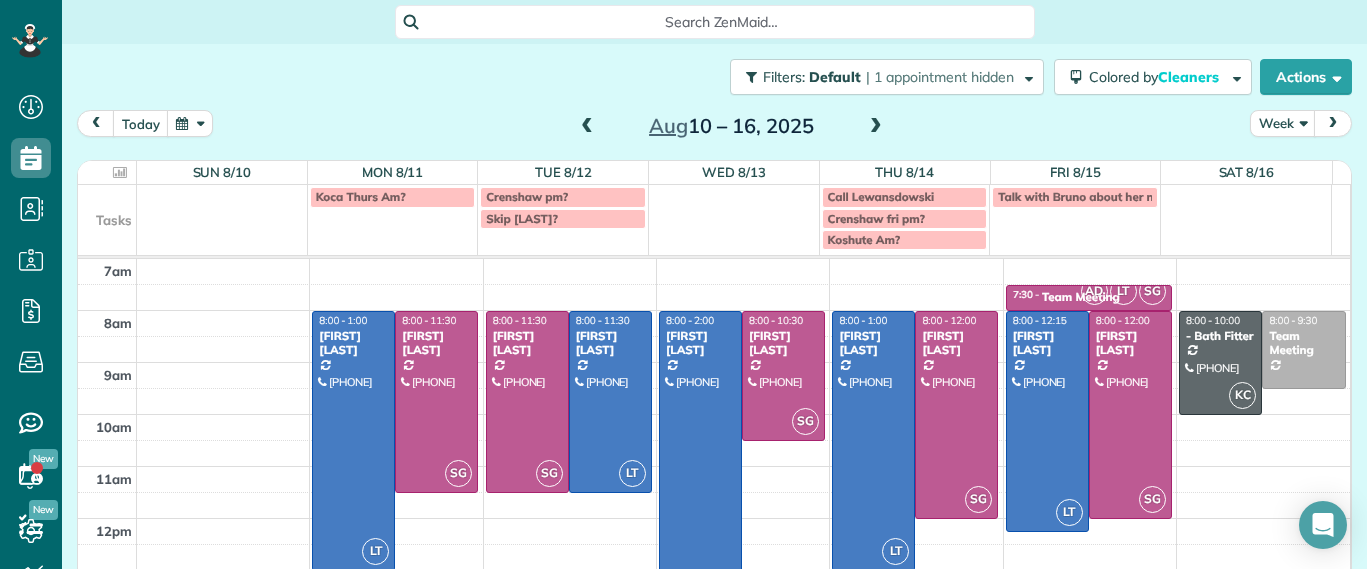 scroll, scrollTop: 0, scrollLeft: 0, axis: both 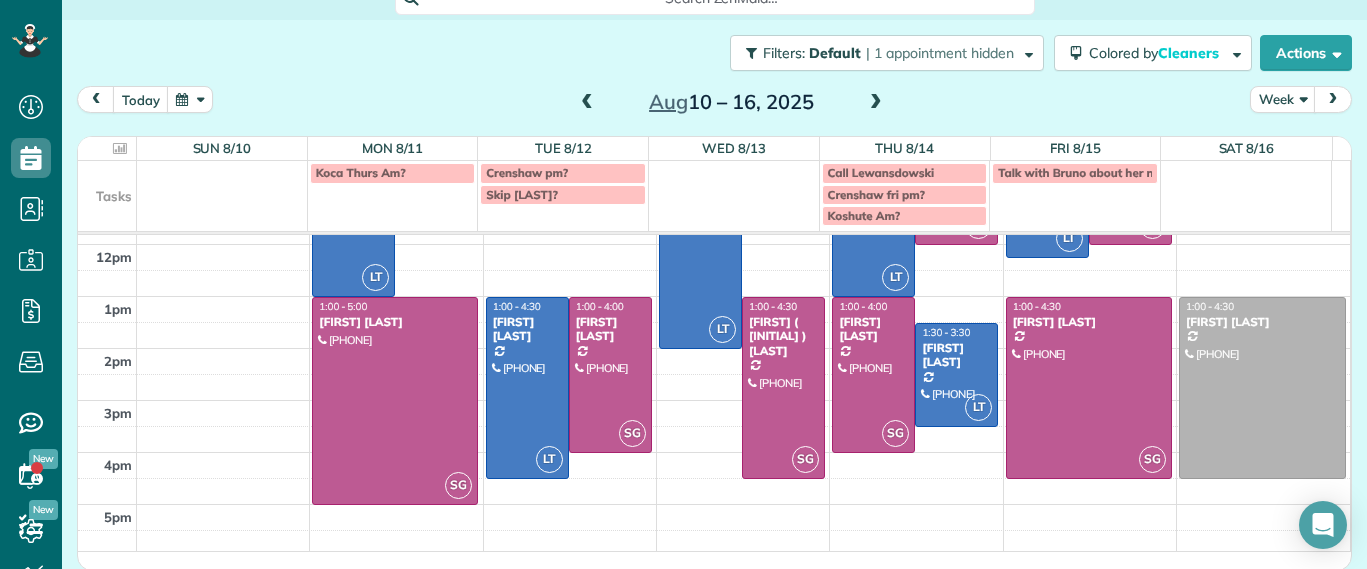 drag, startPoint x: 913, startPoint y: 196, endPoint x: 895, endPoint y: 199, distance: 18.248287 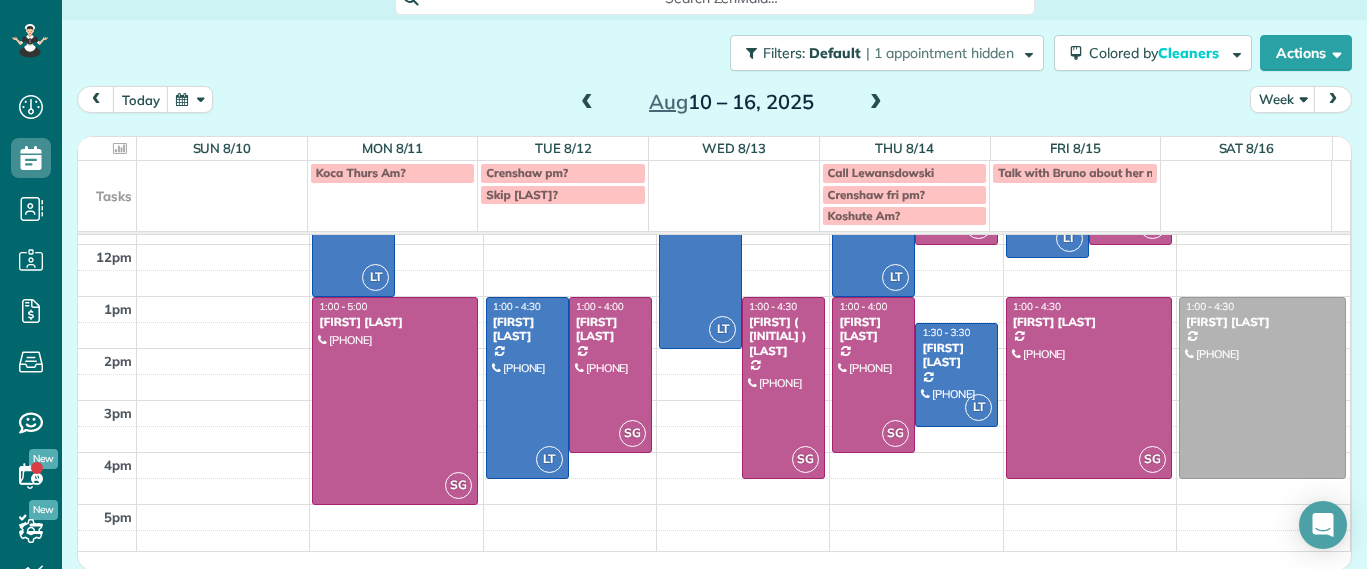 click on "**********" at bounding box center [683, 284] 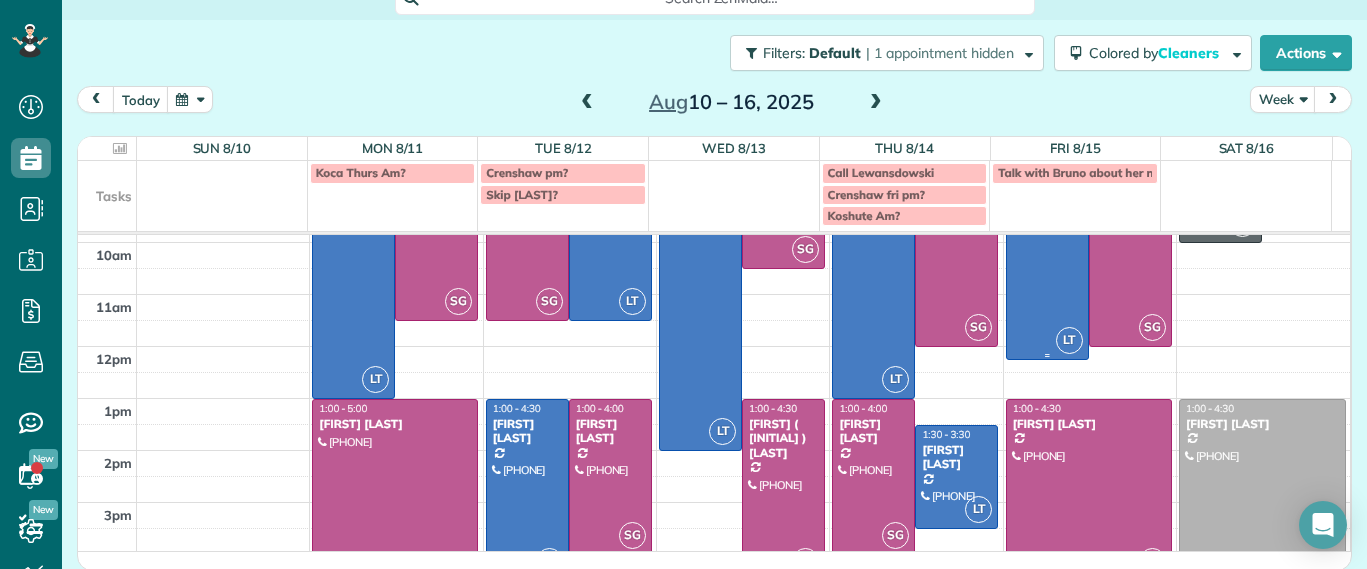 scroll, scrollTop: 0, scrollLeft: 0, axis: both 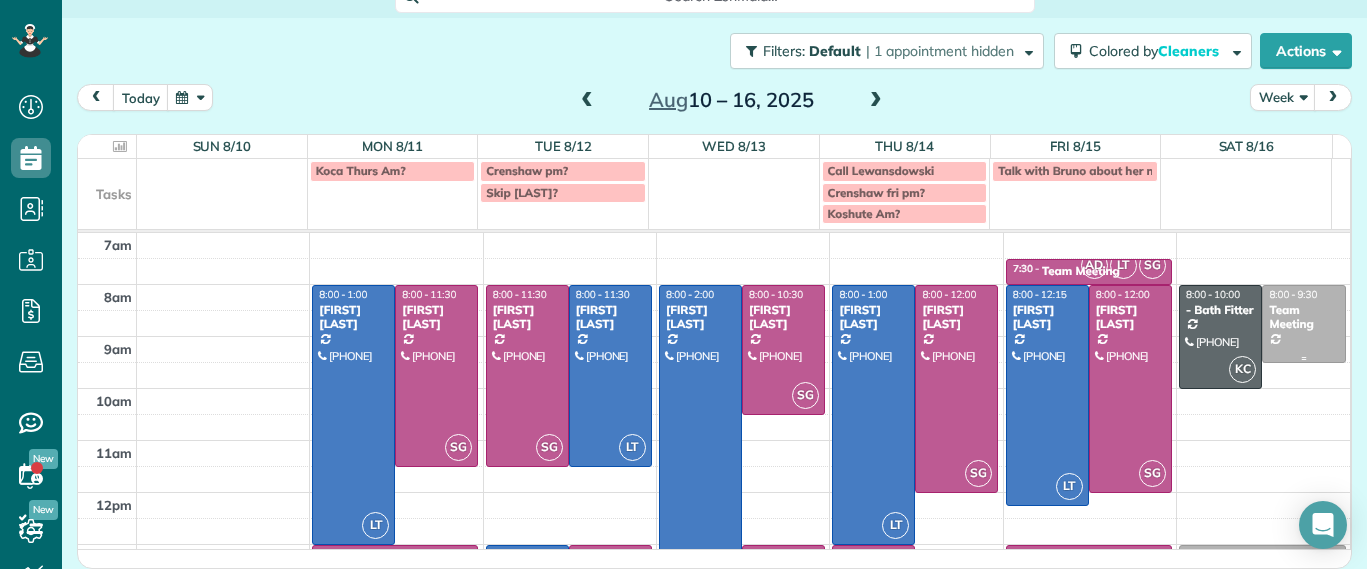 drag, startPoint x: 1261, startPoint y: 318, endPoint x: 1283, endPoint y: 323, distance: 22.561028 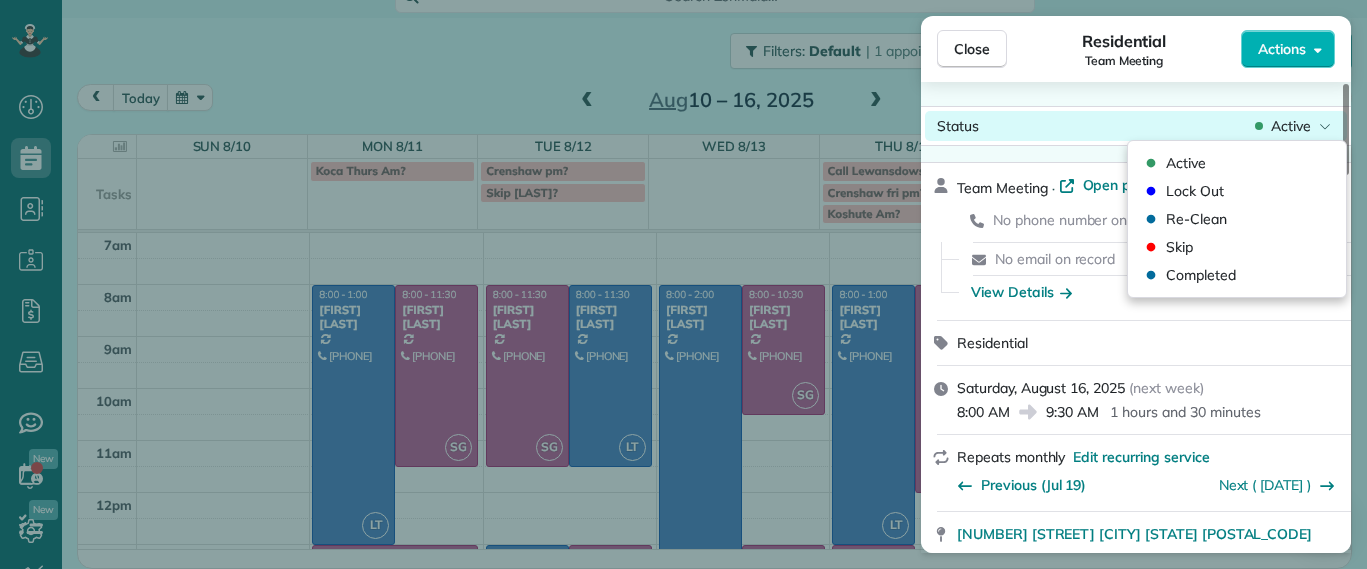 click on "Active" at bounding box center (1291, 126) 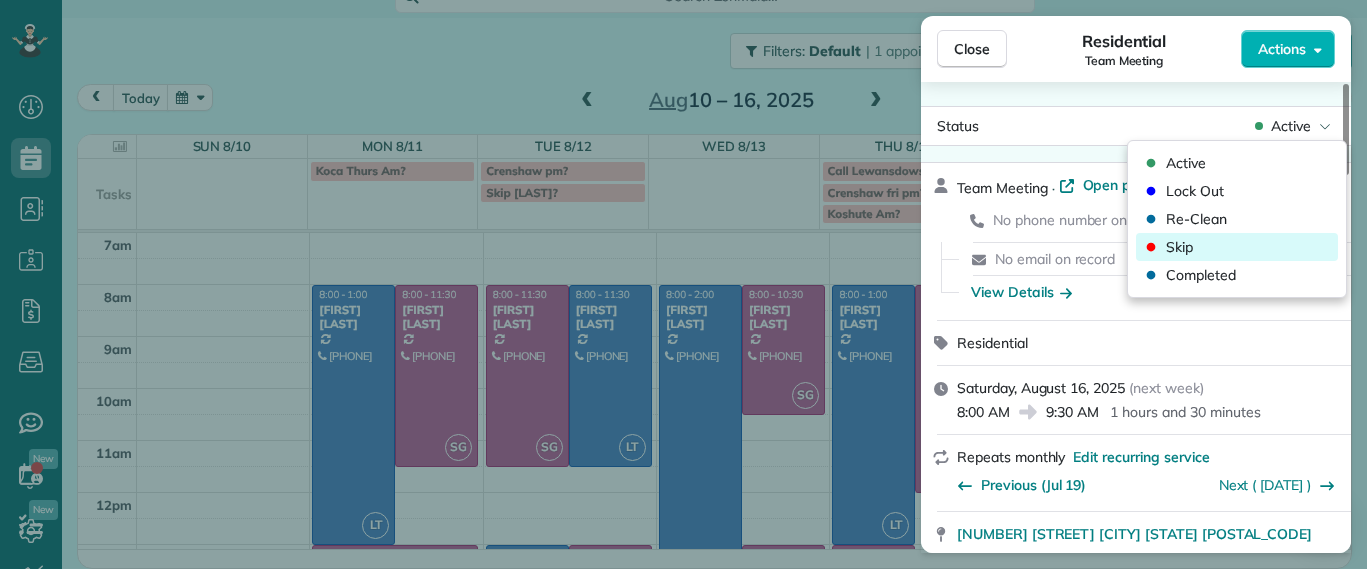 click on "Skip" at bounding box center (1179, 247) 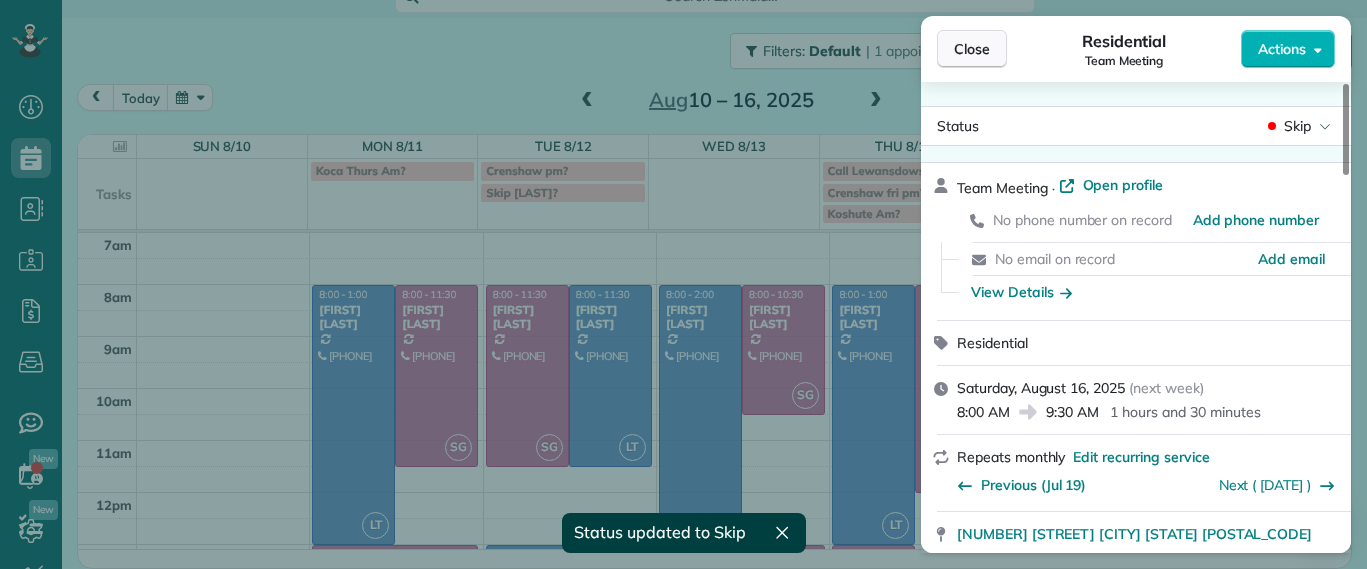 click on "Close" at bounding box center [972, 49] 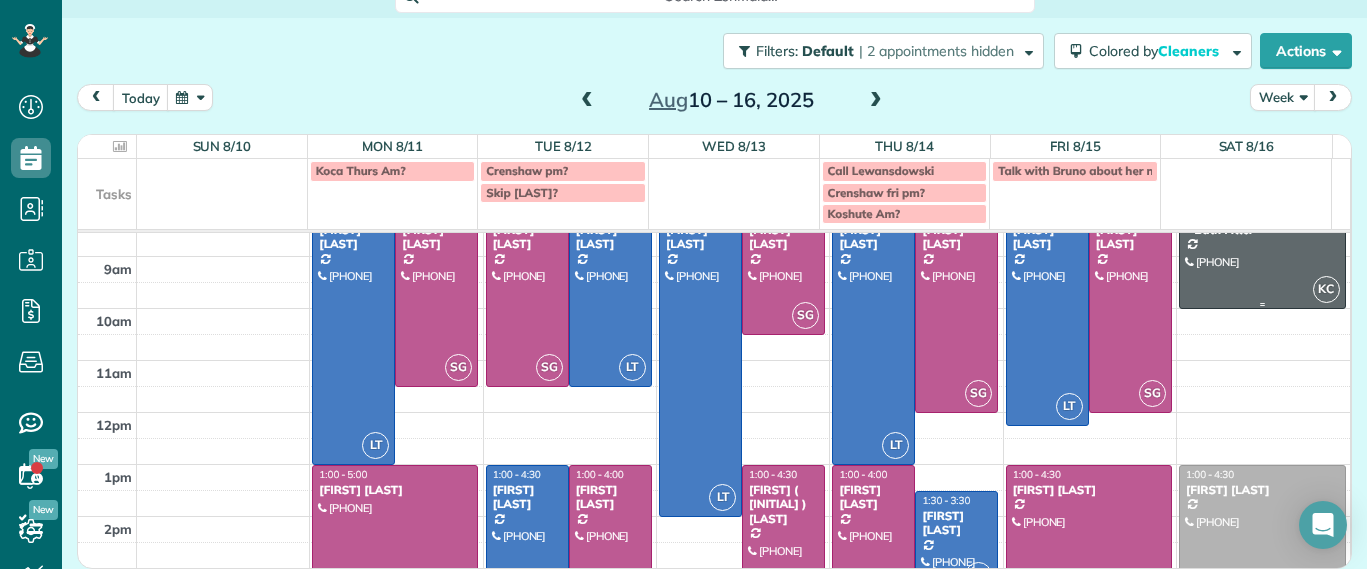 scroll, scrollTop: 235, scrollLeft: 0, axis: vertical 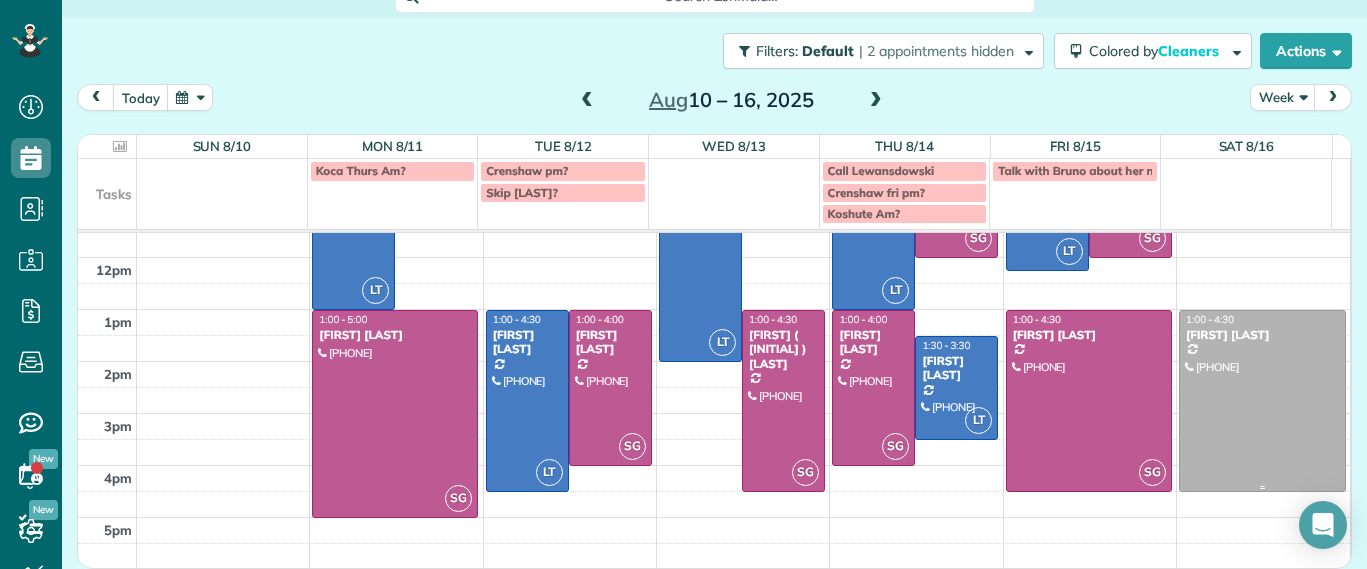 drag, startPoint x: 1215, startPoint y: 367, endPoint x: 1235, endPoint y: 369, distance: 20.09975 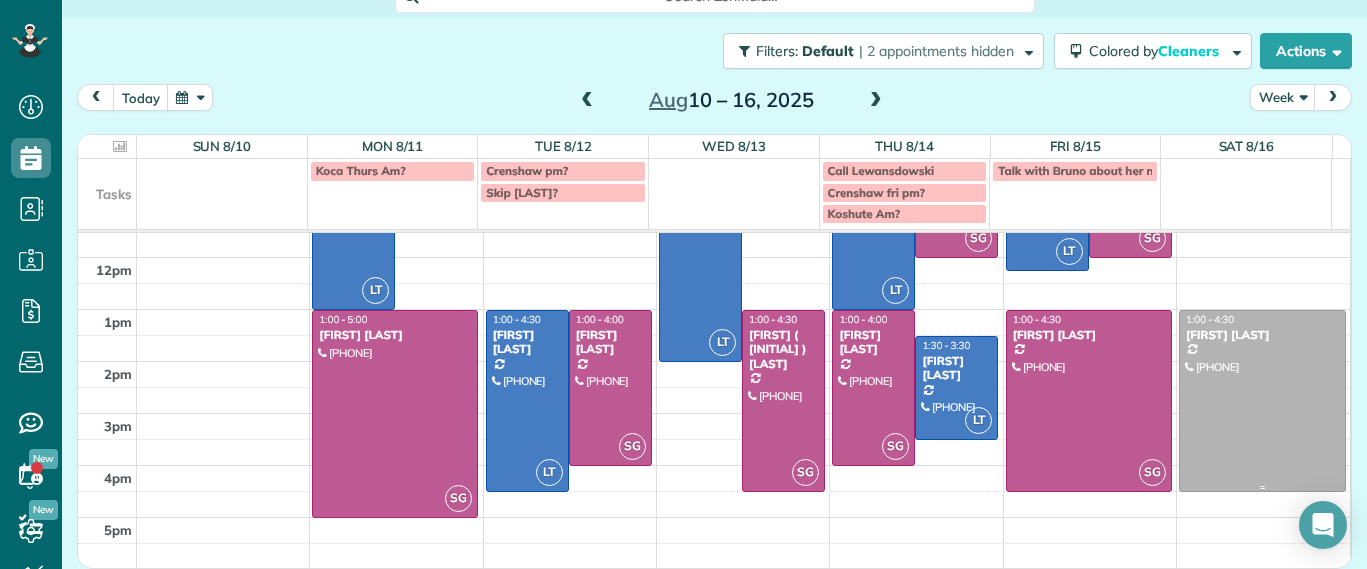 click at bounding box center (1262, 401) 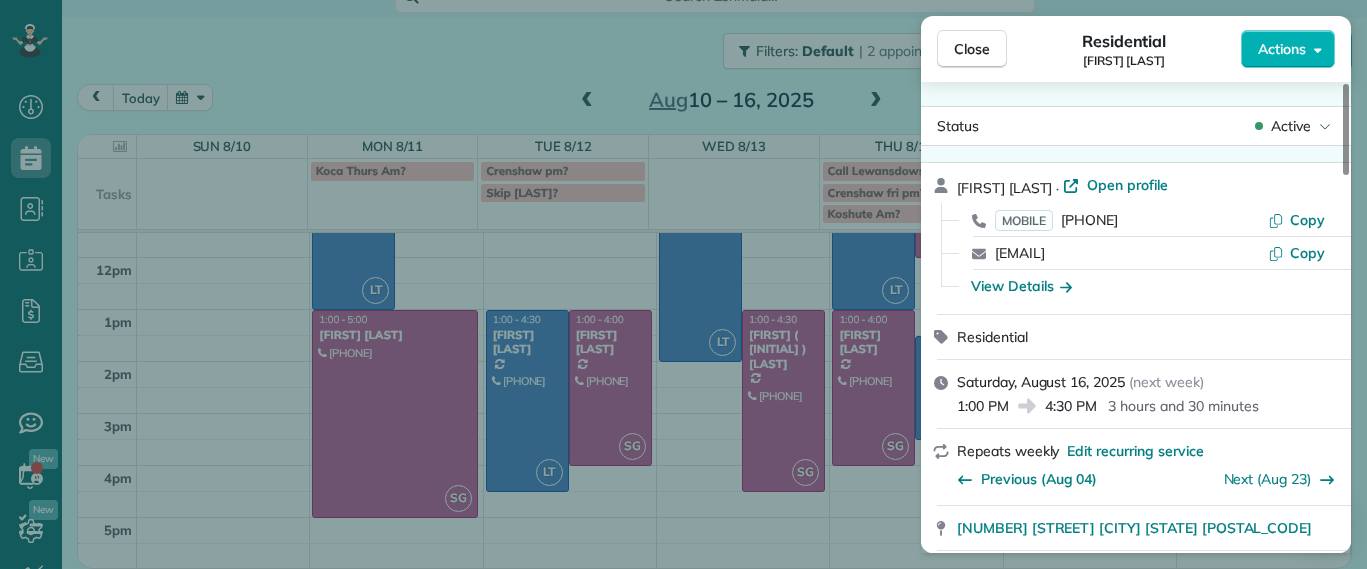 scroll, scrollTop: 254, scrollLeft: 0, axis: vertical 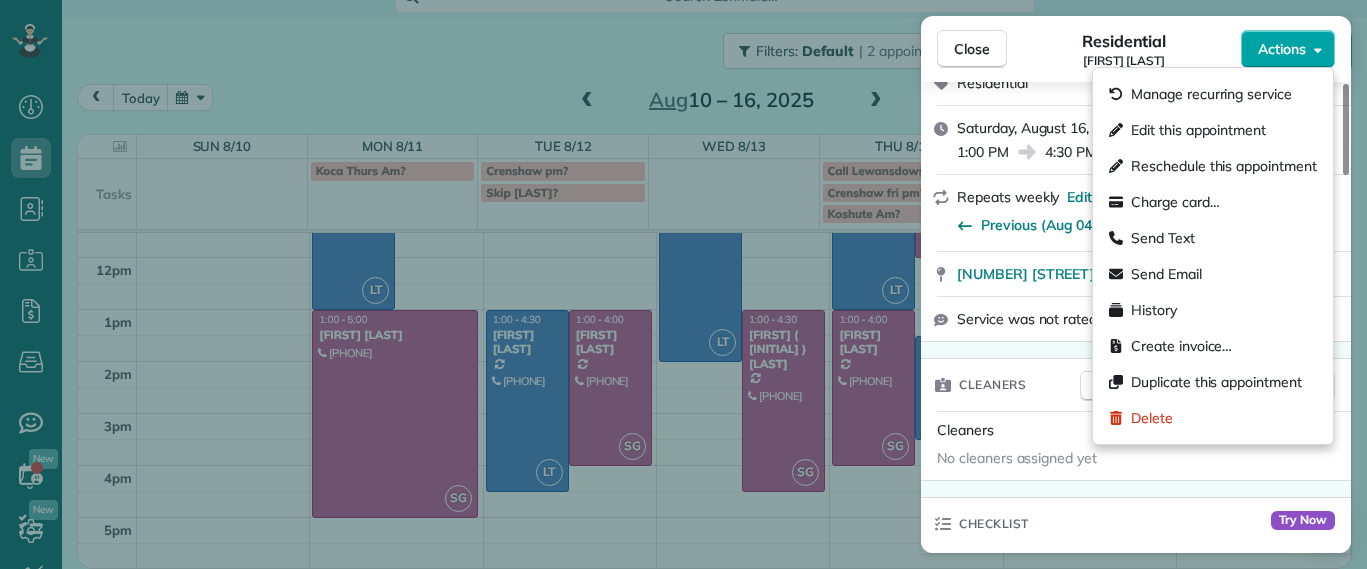 click on "Actions" at bounding box center [1282, 49] 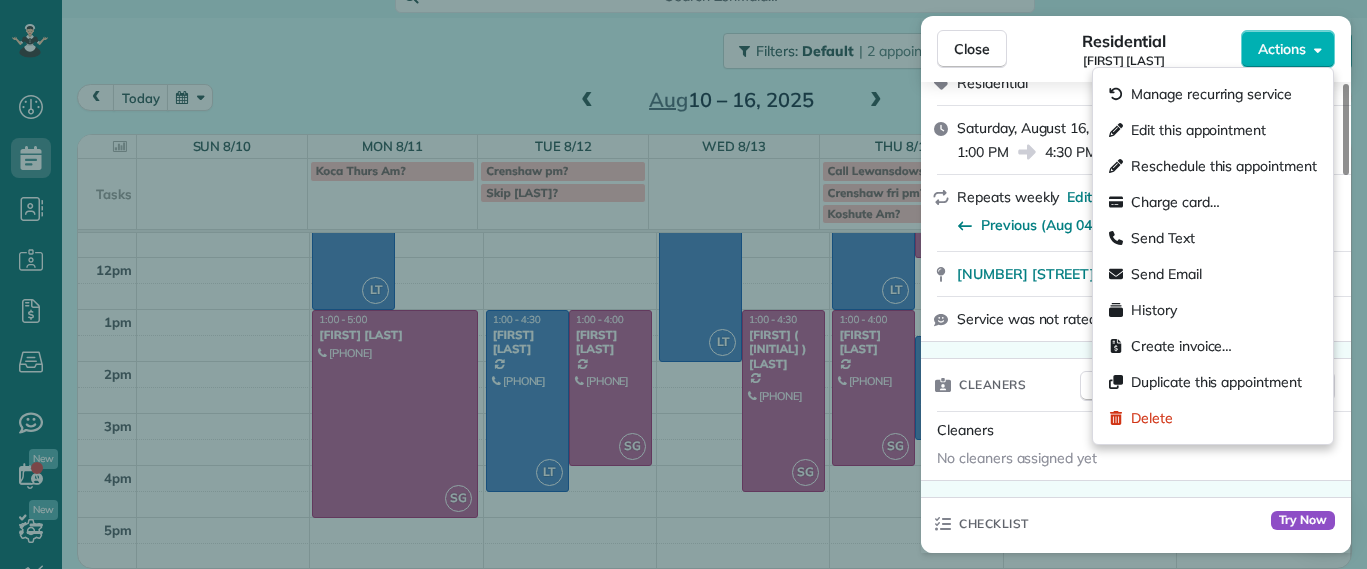 click on "Residential" at bounding box center [1136, 83] 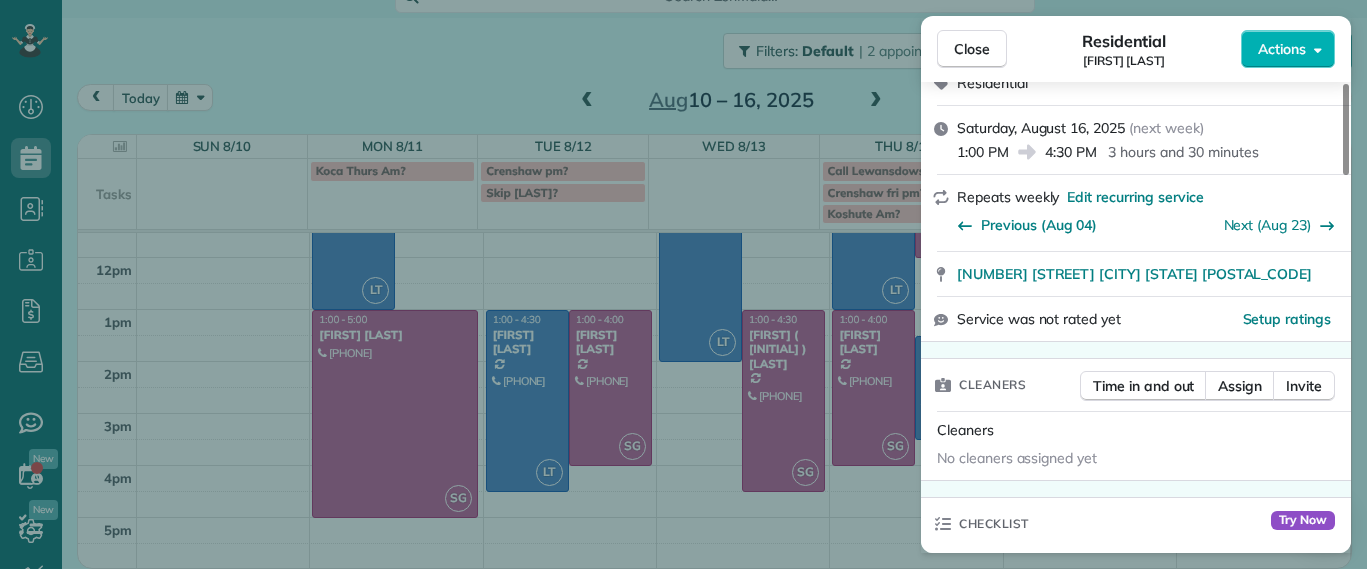 scroll, scrollTop: 0, scrollLeft: 0, axis: both 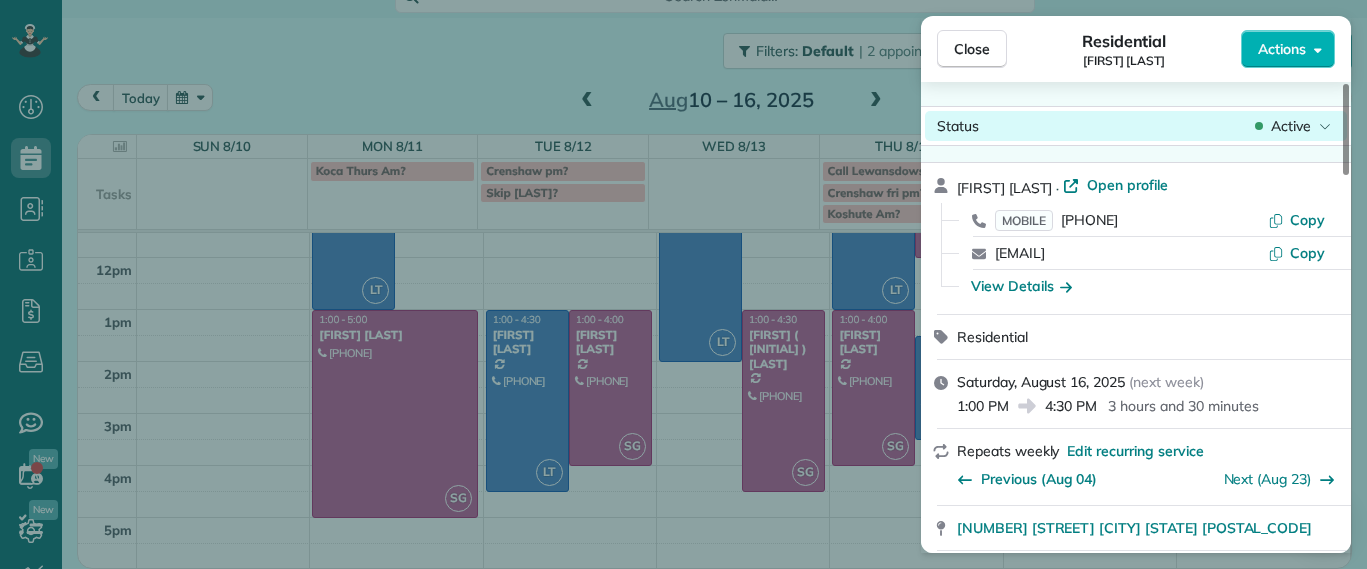 click on "Close Residential [FIRST] [LAST] Actions Status Active [FIRST] [LAST] · Open profile MOBILE [PHONE] Copy [EMAIL] Copy View Details Residential [DATE] ( next week ) 1:00 PM 4:30 PM 3 hours and 30 minutes Repeats weekly Edit recurring service Previous ( [DATE] ) Next ( [DATE] ) [NUMBER] [STREET] [CITY] [STATE] [POSTAL_CODE] Service was not rated yet Setup ratings Cleaners Time in and out Assign Invite Cleaners No cleaners assigned yet Checklist Try Now Keep this appointment up to your standards. Stay on top of every detail, keep your cleaners organised, and your client happy. Assign a checklist Watch a 5 min demo Billing Billing actions Service Add an item Overcharge $0.00 Discount $0.00 Coupon discount - Primary tax - Secondary tax - Total appointment price $0.00 Tips collected $0.00 Mark as paid Total including tip $0.00 Get paid online in no-time! Send an invoice and reward your cleaners with tips Charge customer credit card Appointment custom fields Man Hours 3.5 Man hours Reason for Skip" at bounding box center (683, 0) 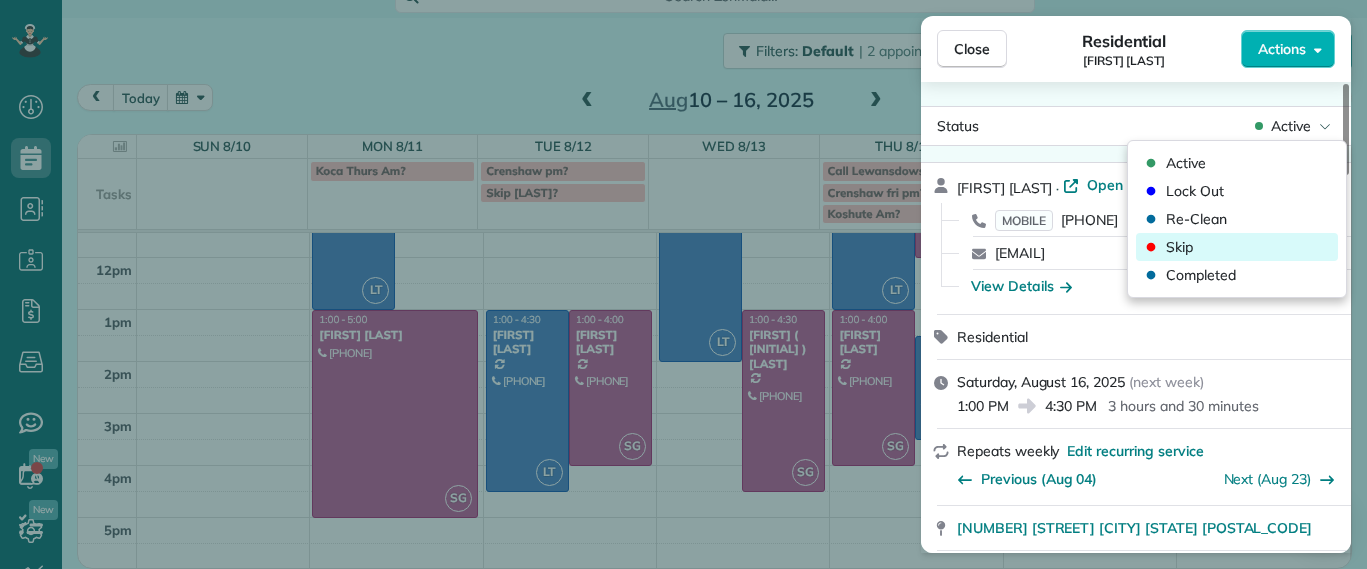 click on "Skip" at bounding box center [1237, 247] 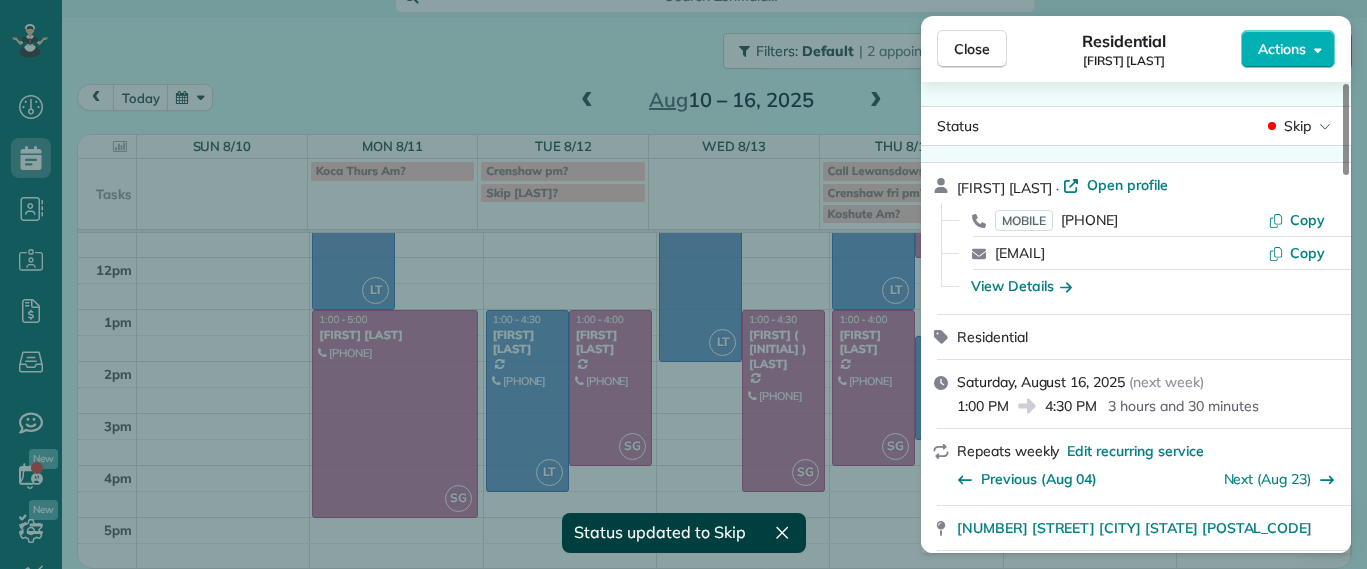 scroll, scrollTop: 235, scrollLeft: 0, axis: vertical 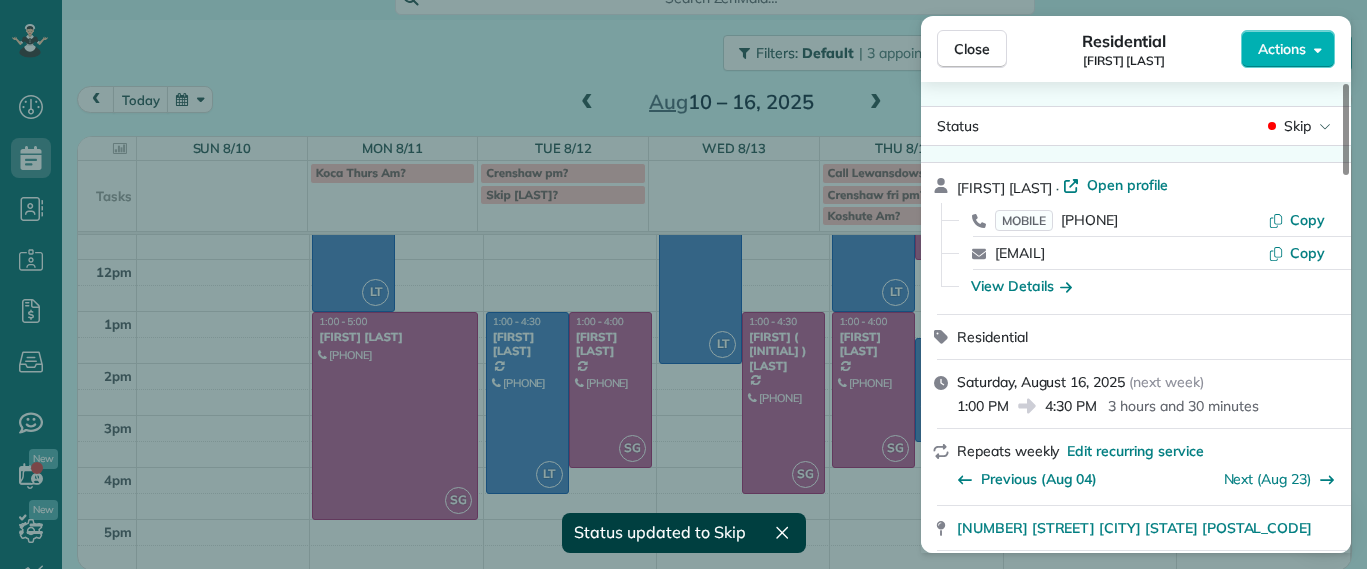 click on "Close Residential [FIRST] [LAST] Actions Status Skip [FIRST] [LAST] · Open profile MOBILE [PHONE] Copy [EMAIL] Copy View Details Residential [DATE] ( next week ) 1:00 PM 4:30 PM 3 hours and 30 minutes Repeats weekly Edit recurring service Previous ( [DATE] ) Next ( [DATE] ) [NUMBER] [STREET] [CITY] [STATE] [POSTAL_CODE] Service was not rated yet Setup ratings Cleaners Time in and out Assign Invite Cleaners No cleaners assigned yet Checklist Try Now Keep this appointment up to your standards. Stay on top of every detail, keep your cleaners organised, and your client happy. Assign a checklist Watch a 5 min demo Billing Billing actions Service Add an item Overcharge $0.00 Discount $0.00 Coupon discount - Primary tax - Secondary tax - Total appointment price $0.00 Tips collected $0.00 Mark as paid Total including tip $0.00 Get paid online in no-time! Send an invoice and reward your cleaners with tips Charge customer credit card Appointment custom fields Man Hours 3.5 Man hours Type of Cleaning" at bounding box center (683, 284) 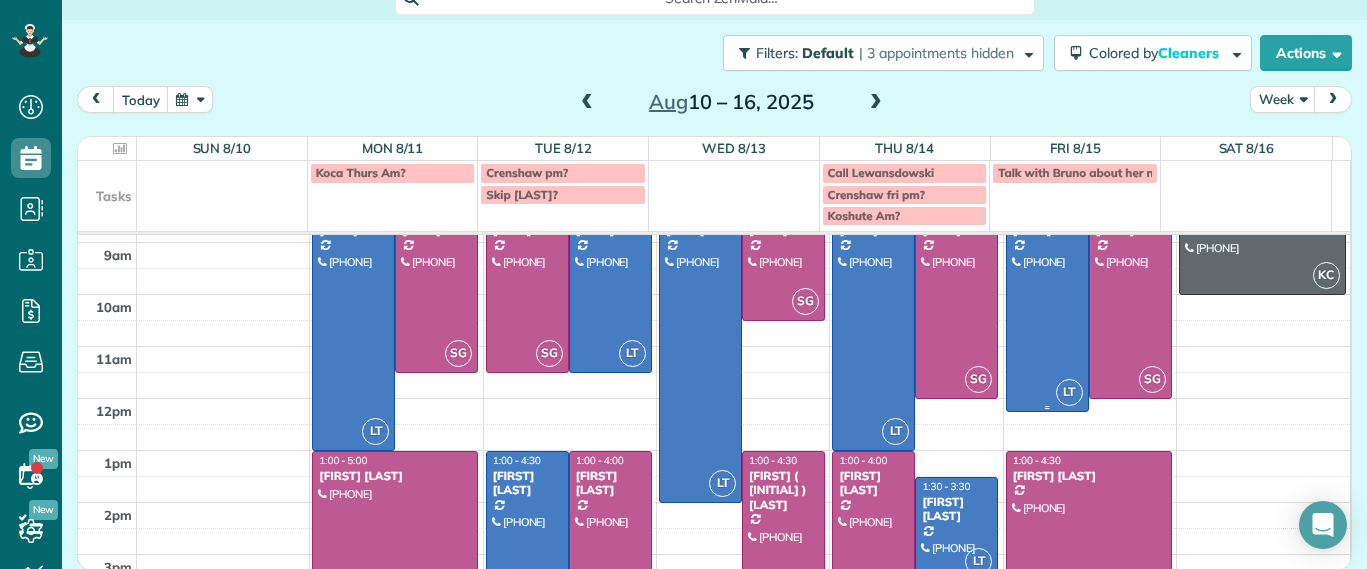 scroll, scrollTop: 235, scrollLeft: 0, axis: vertical 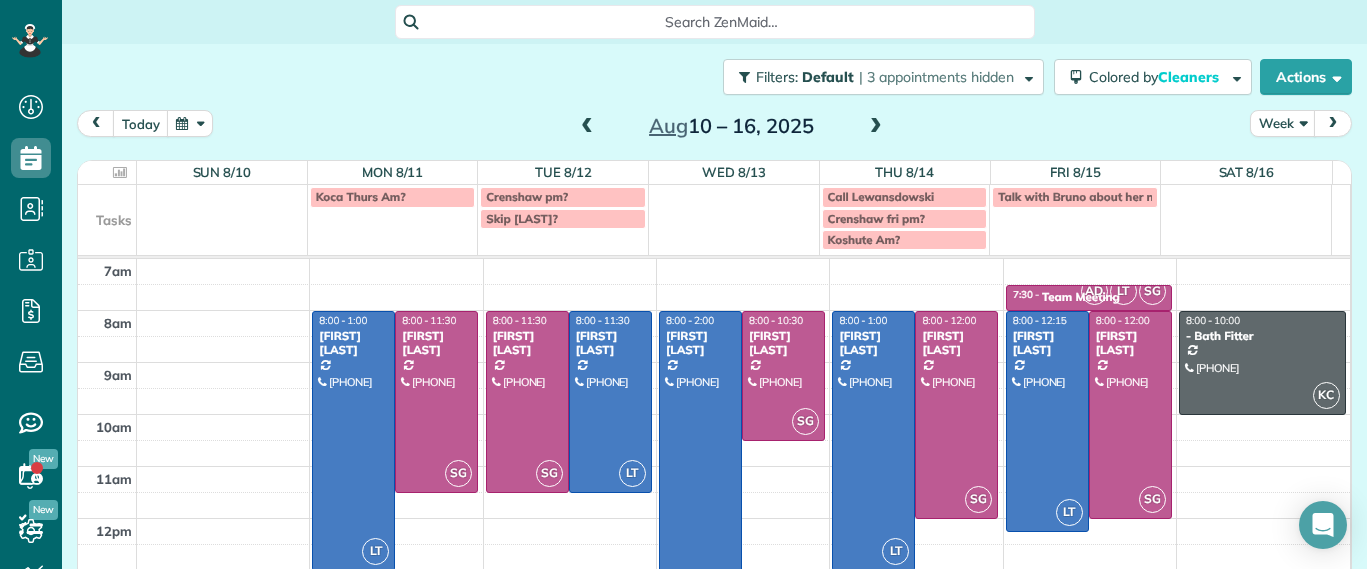 drag, startPoint x: 891, startPoint y: 223, endPoint x: 850, endPoint y: 217, distance: 41.4367 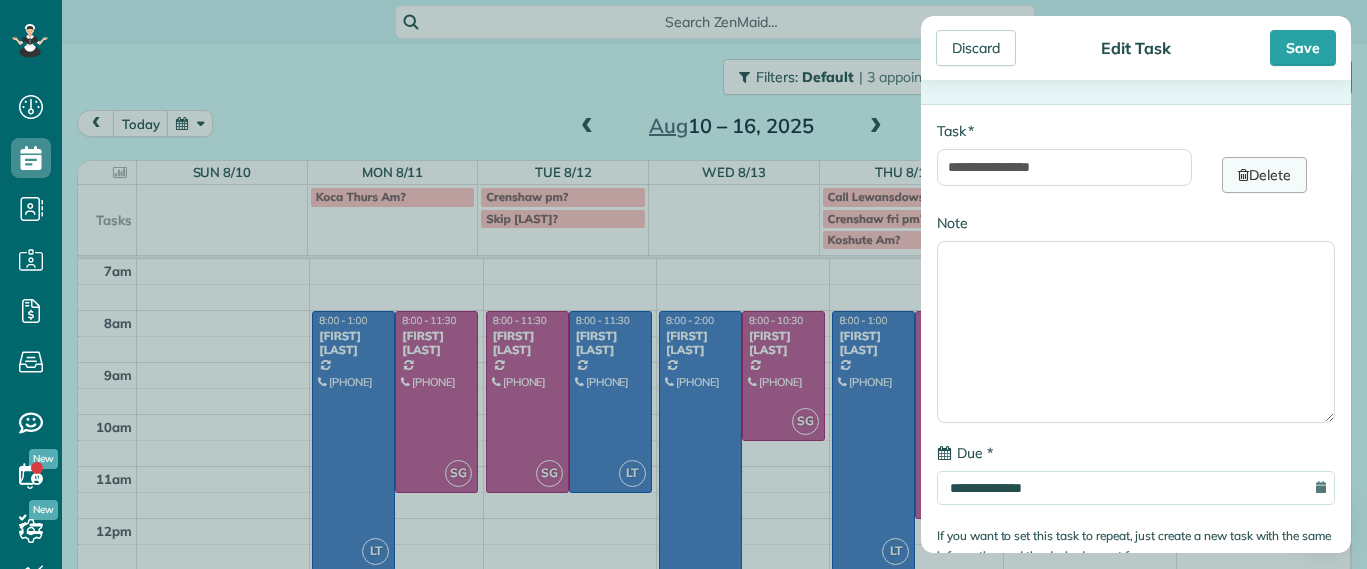 click on "Delete" at bounding box center [1264, 175] 